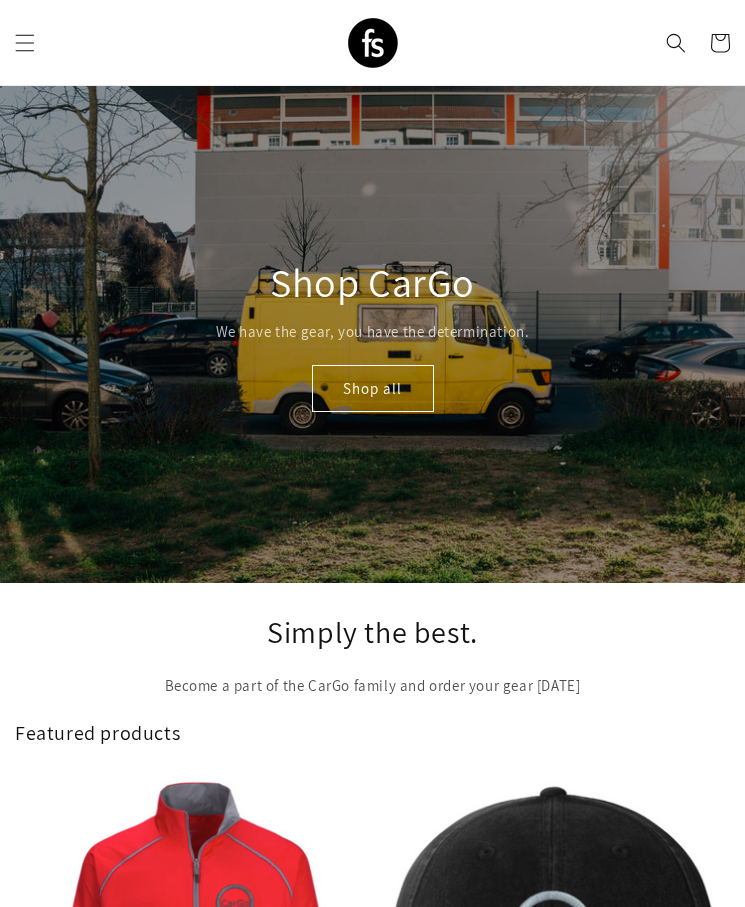 scroll, scrollTop: 16, scrollLeft: 0, axis: vertical 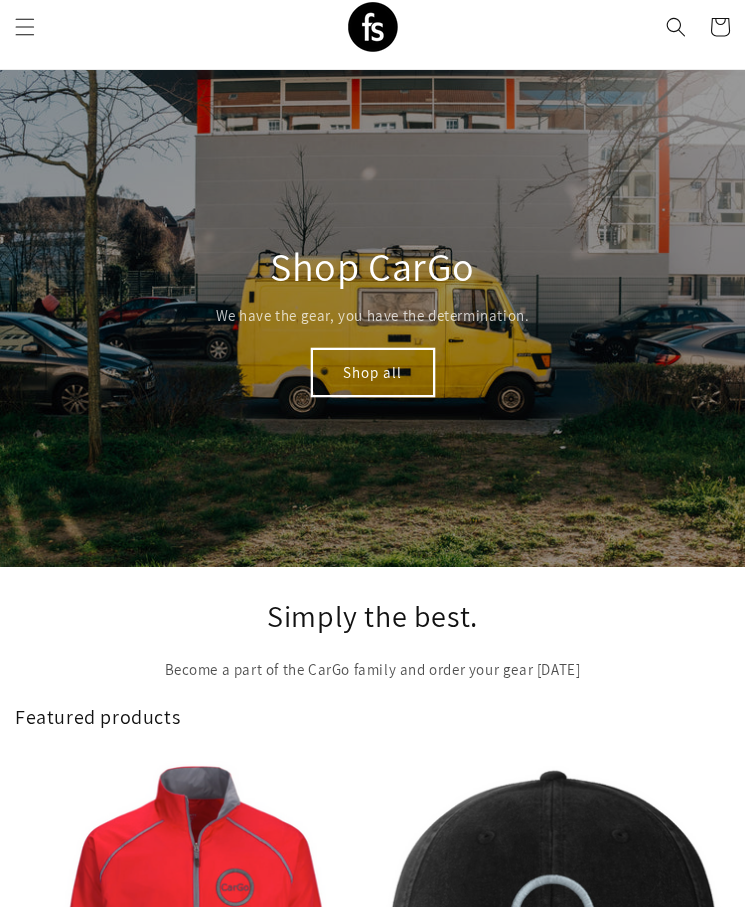 click on "Shop all" at bounding box center [373, 372] 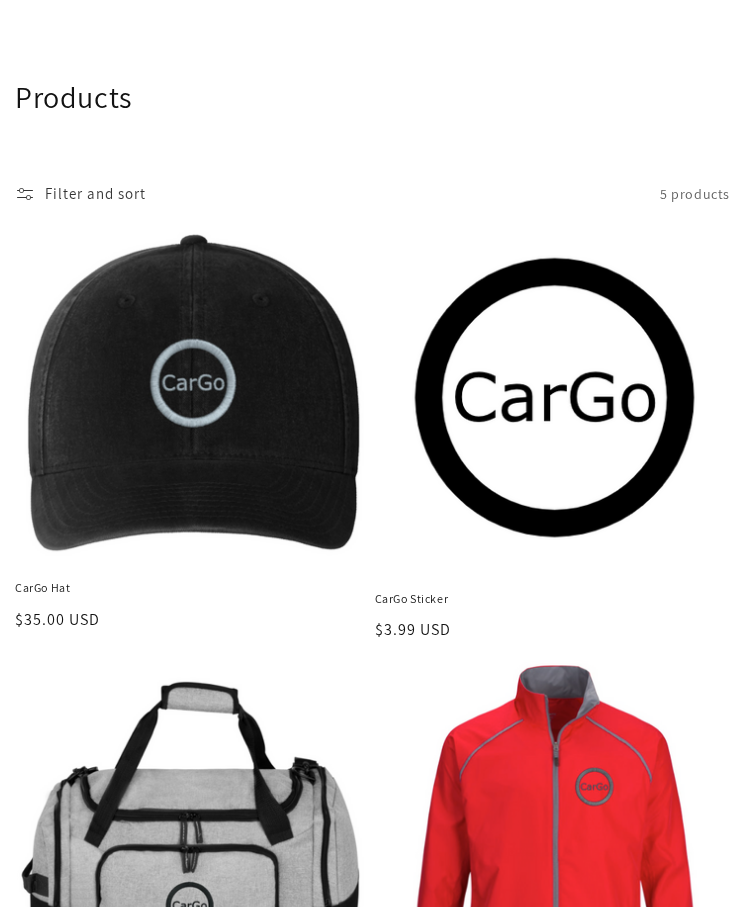 scroll, scrollTop: 465, scrollLeft: 0, axis: vertical 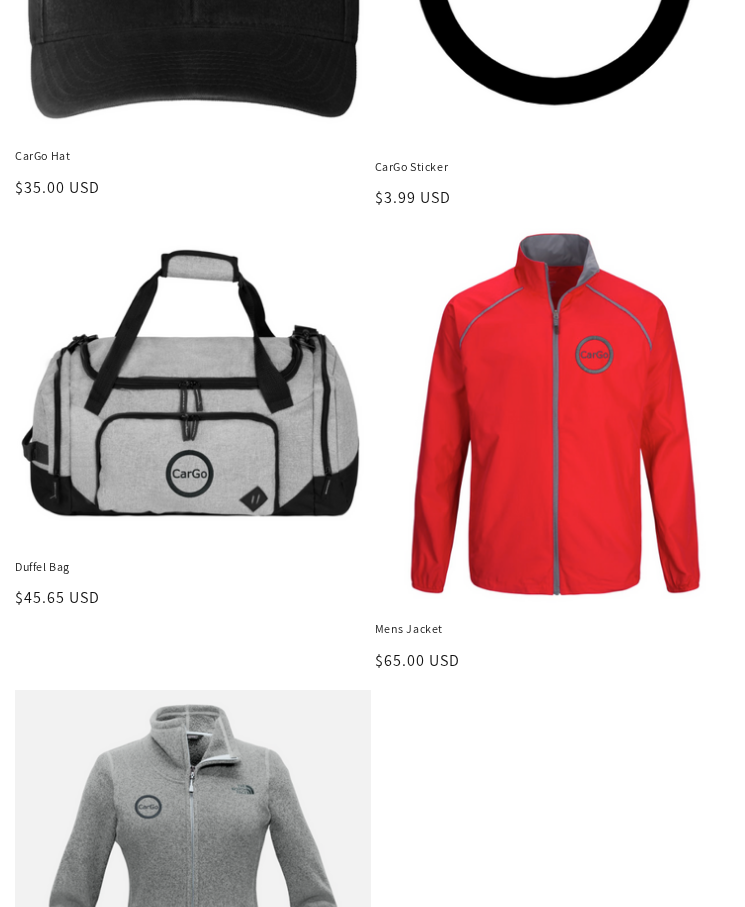 click on "Mens Jacket" at bounding box center [553, 629] 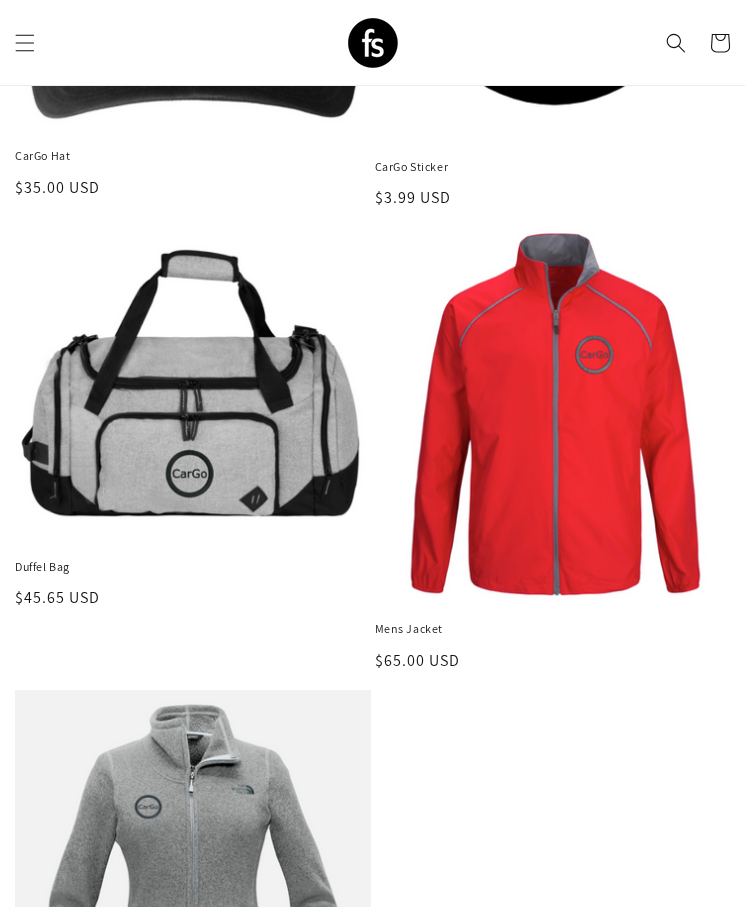 scroll, scrollTop: 40, scrollLeft: 0, axis: vertical 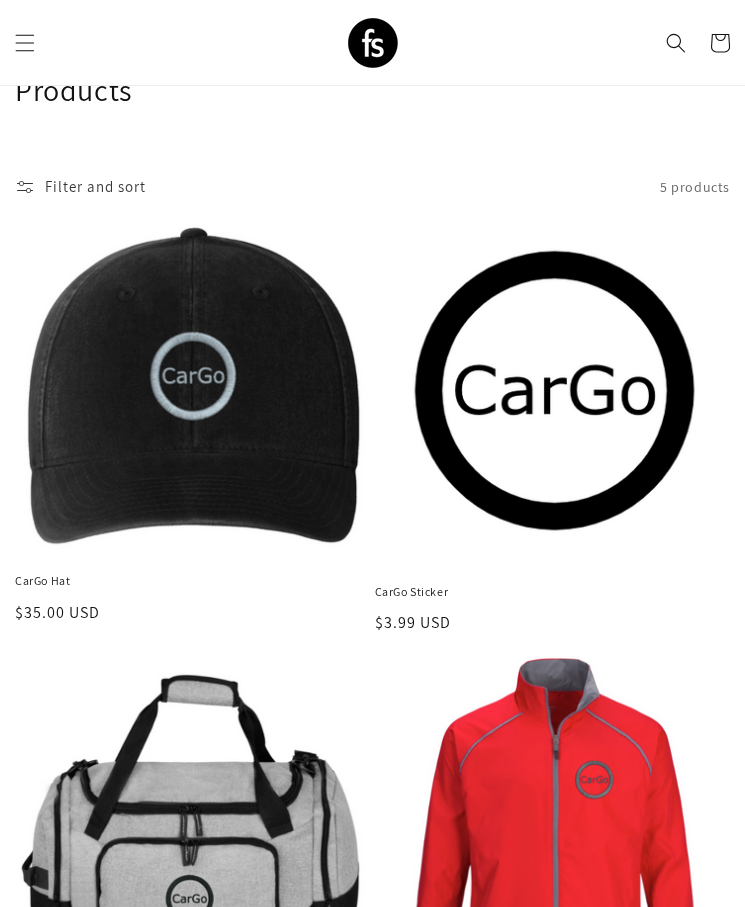 click on "CarGo Hat" at bounding box center [193, 581] 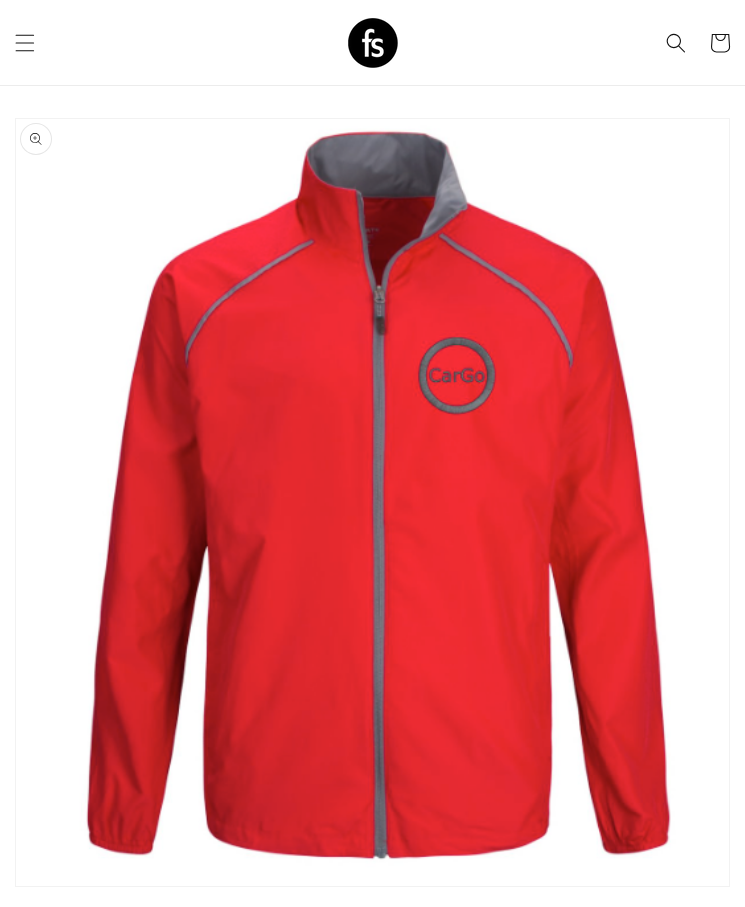 scroll, scrollTop: 0, scrollLeft: 0, axis: both 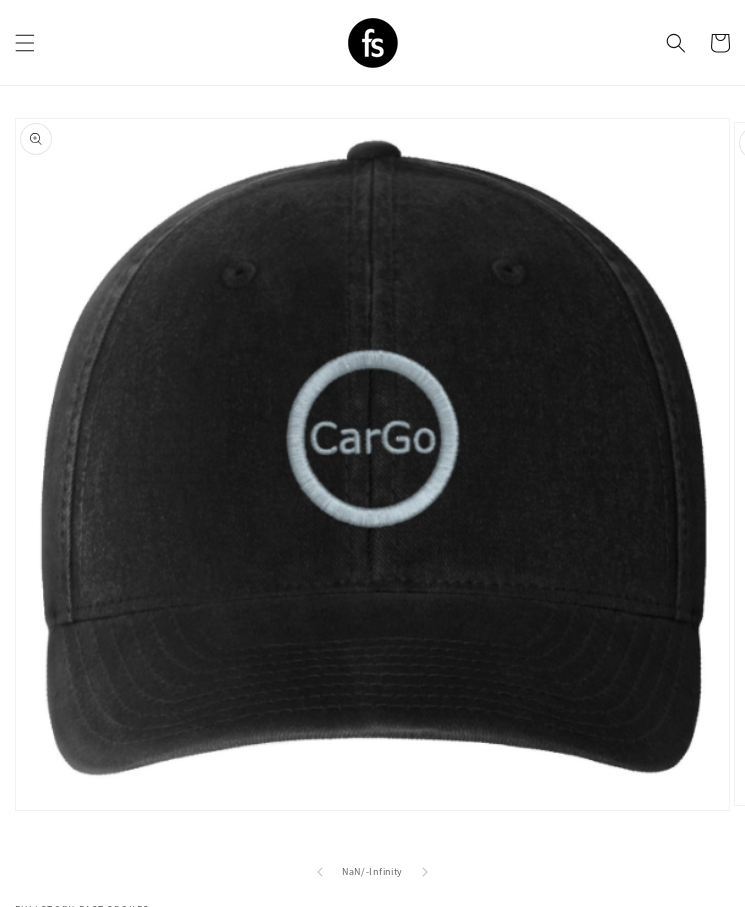 click on "Add to cart" at bounding box center (235, 1216) 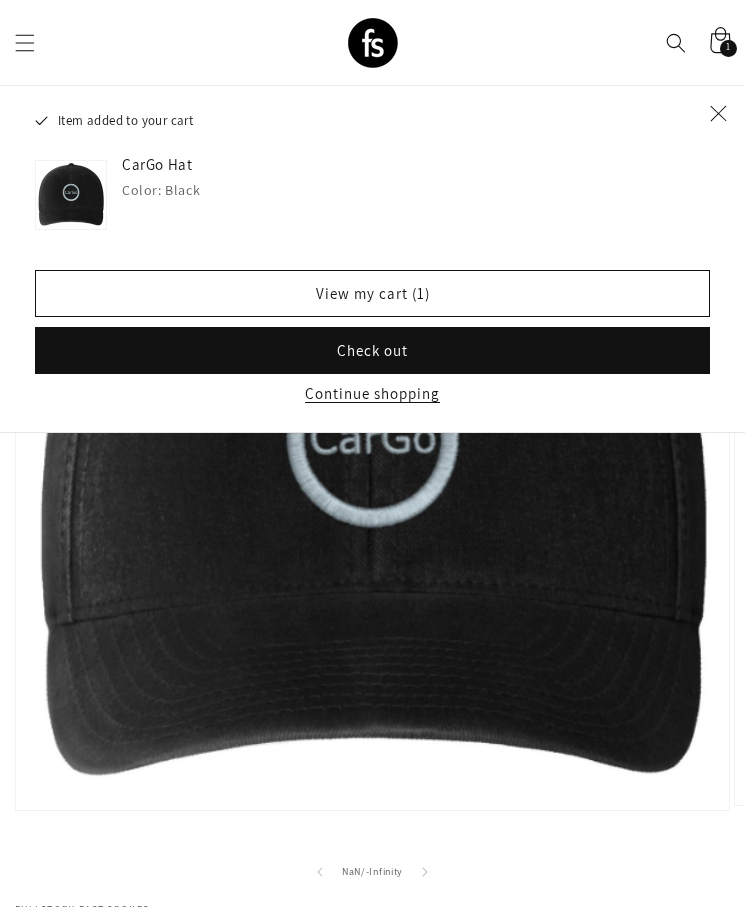 click 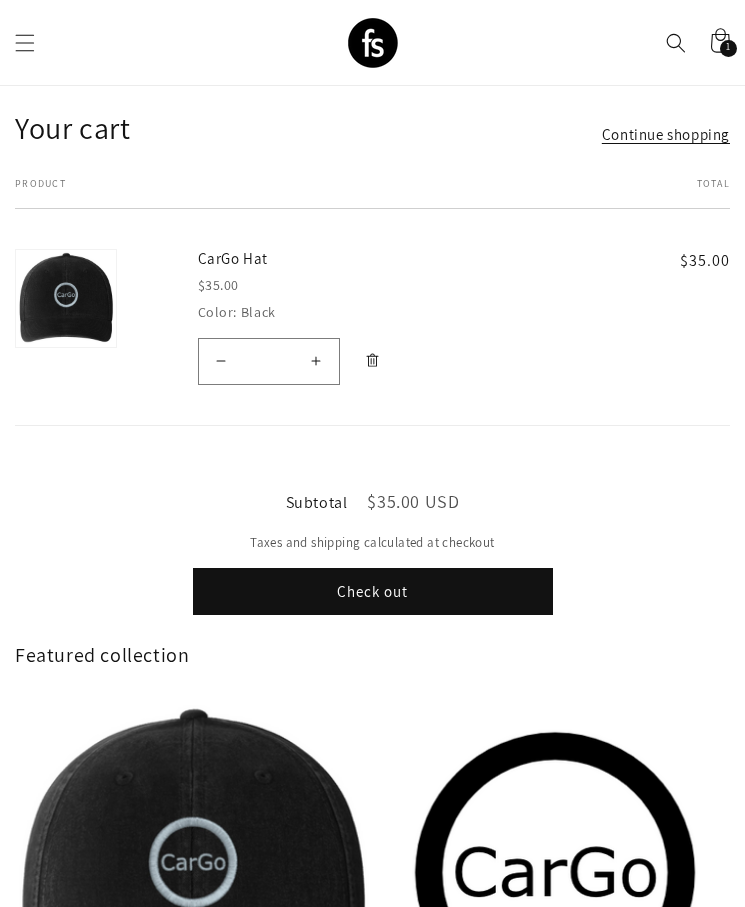 scroll, scrollTop: 0, scrollLeft: 0, axis: both 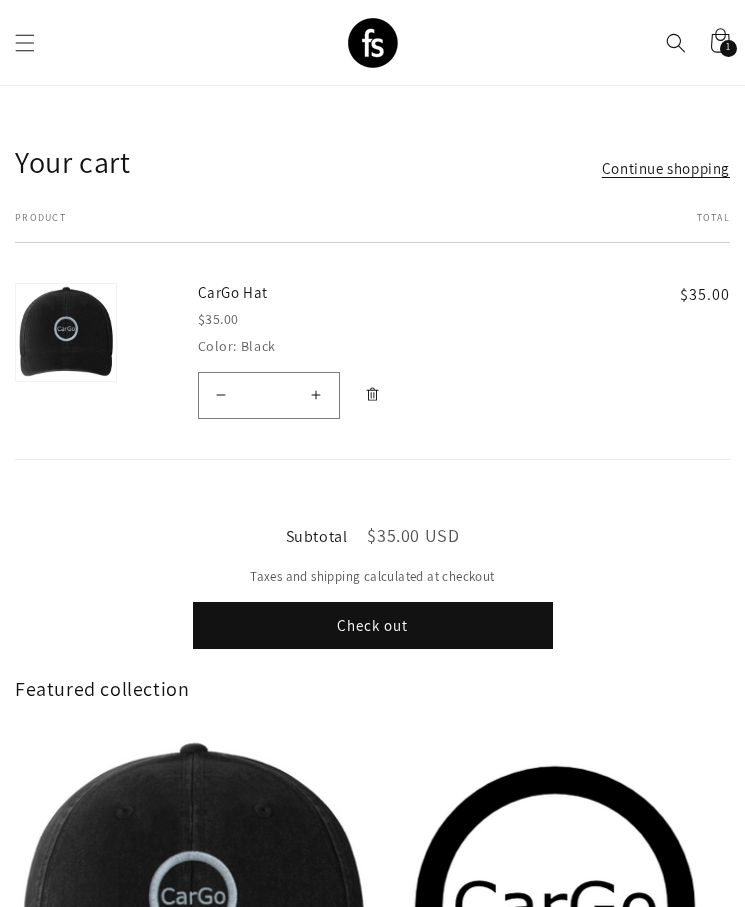 click on "Increase quantity for CarGo Hat" at bounding box center [316, 395] 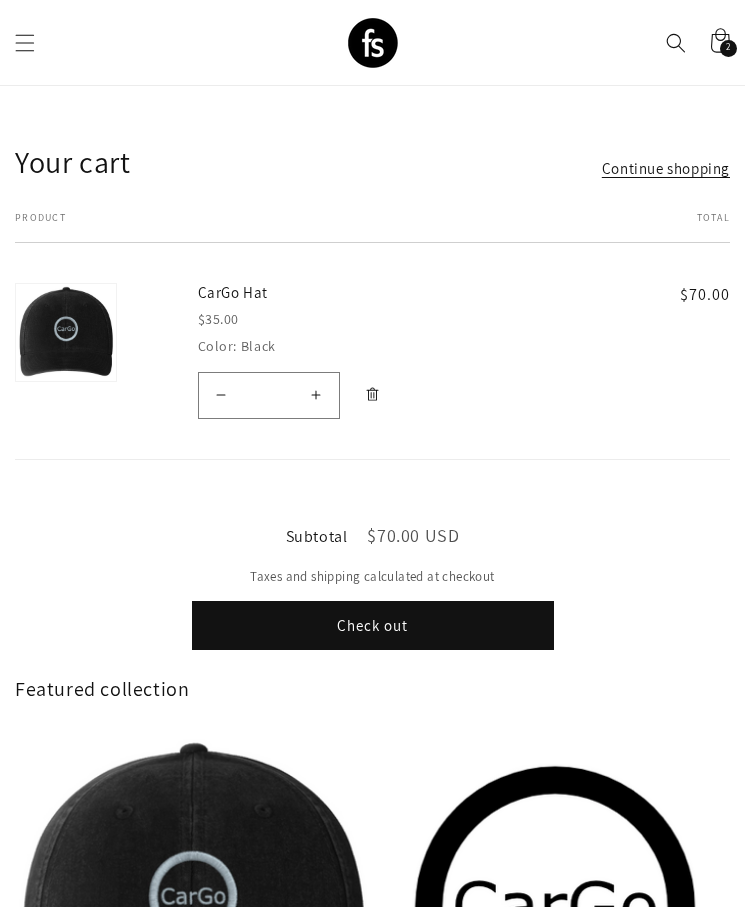 click on "Check out" at bounding box center (373, 625) 